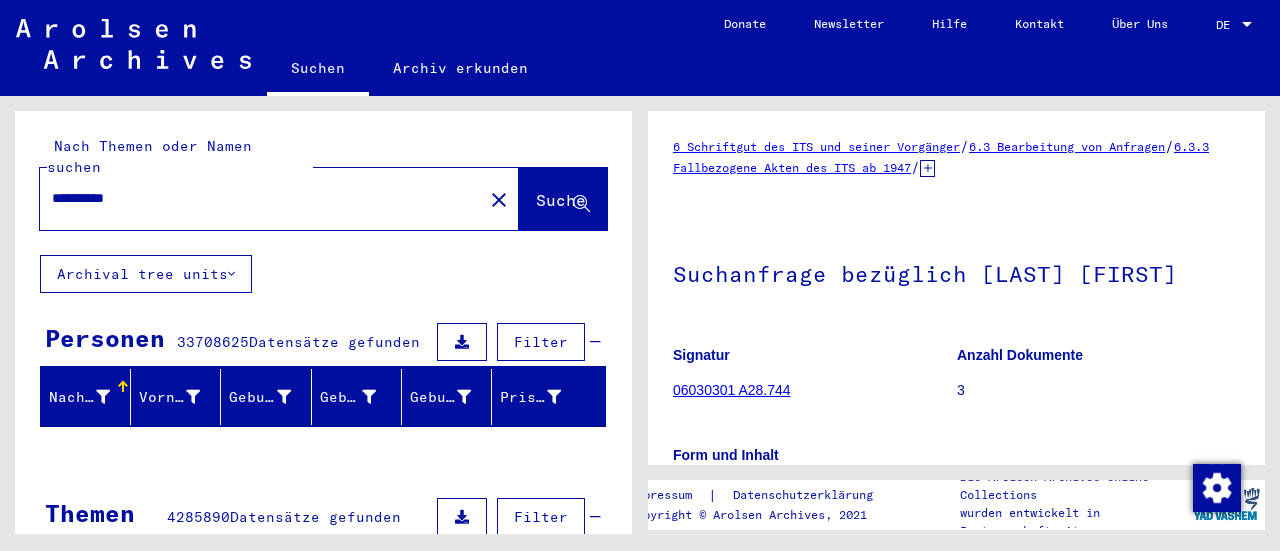 scroll, scrollTop: 0, scrollLeft: 0, axis: both 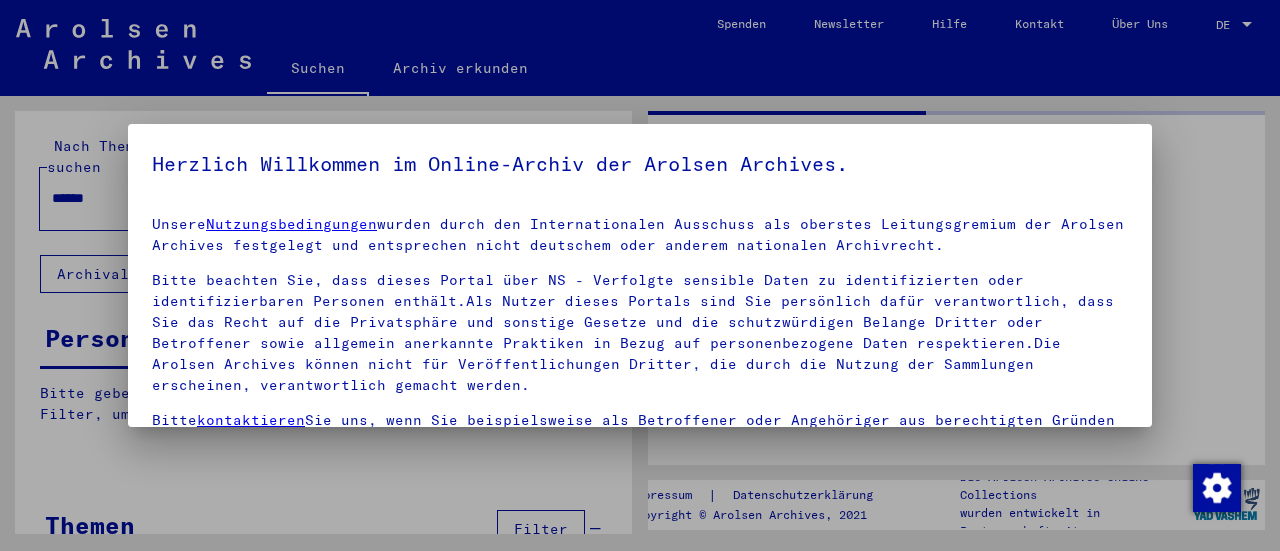 click on "Bitte beachten Sie, dass dieses Portal über NS - Verfolgte sensible Daten zu identifizierten oder identifizierbaren Personen enthält.Als Nutzer dieses Portals sind Sie persönlich dafür verantwortlich, dass Sie das Recht auf die Privatsphäre und sonstige Gesetze und die schutzwürdigen Belange Dritter oder Betroffener sowie allgemein anerkannte Praktiken in Bezug auf personenbezogene Daten respektieren.Die Arolsen Archives können nicht für Veröffentlichungen Dritter, die durch die Nutzung der Sammlungen erscheinen, verantwortlich gemacht werden." at bounding box center (640, 333) 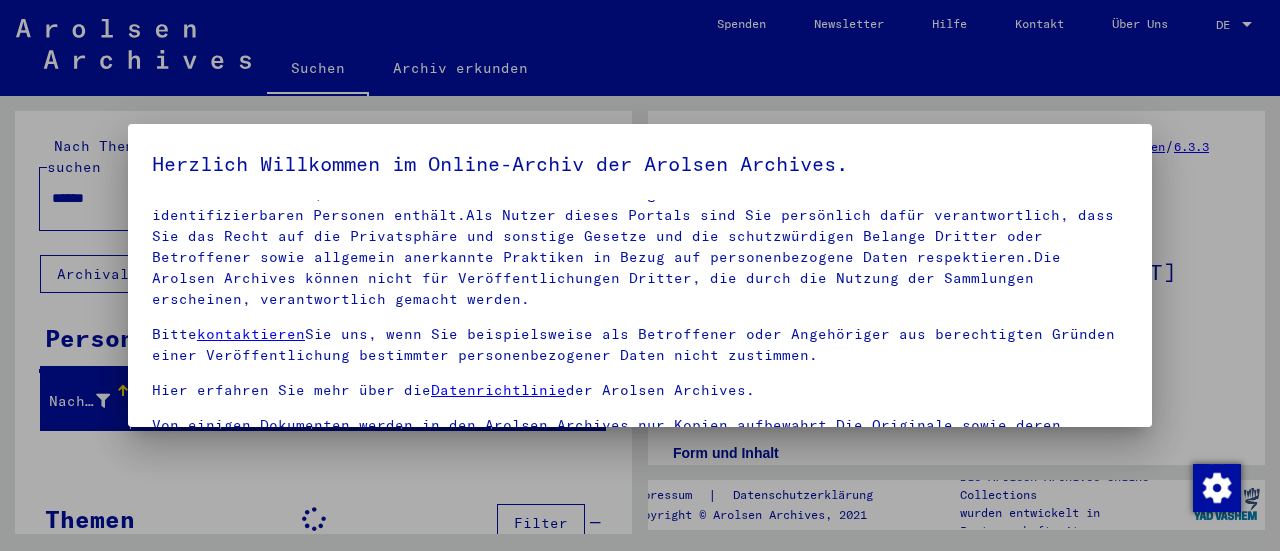 scroll, scrollTop: 186, scrollLeft: 0, axis: vertical 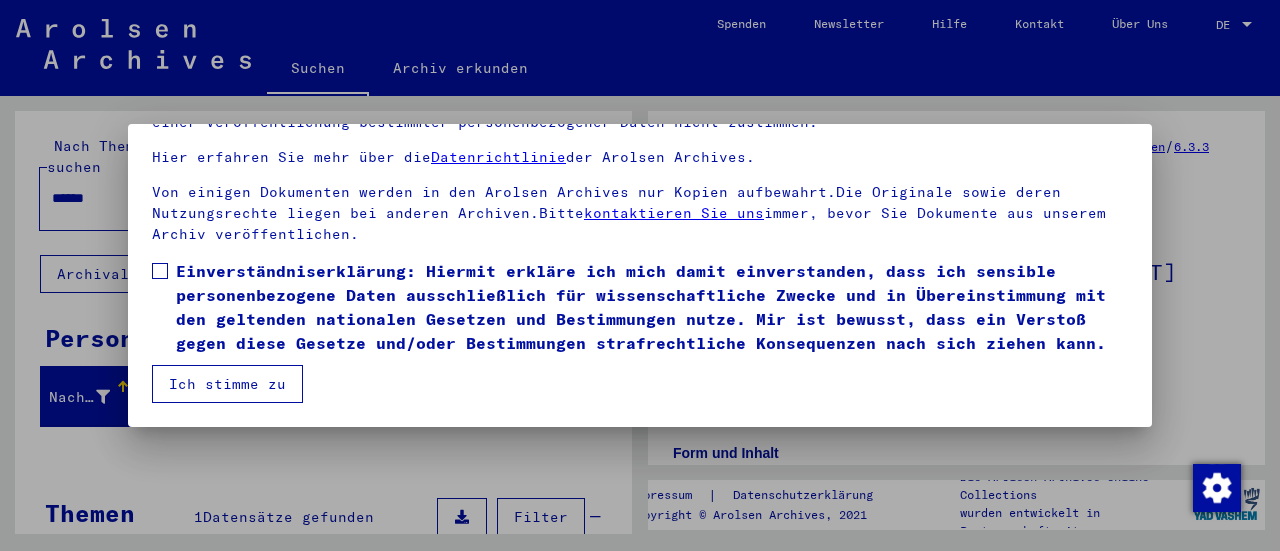 click at bounding box center [160, 271] 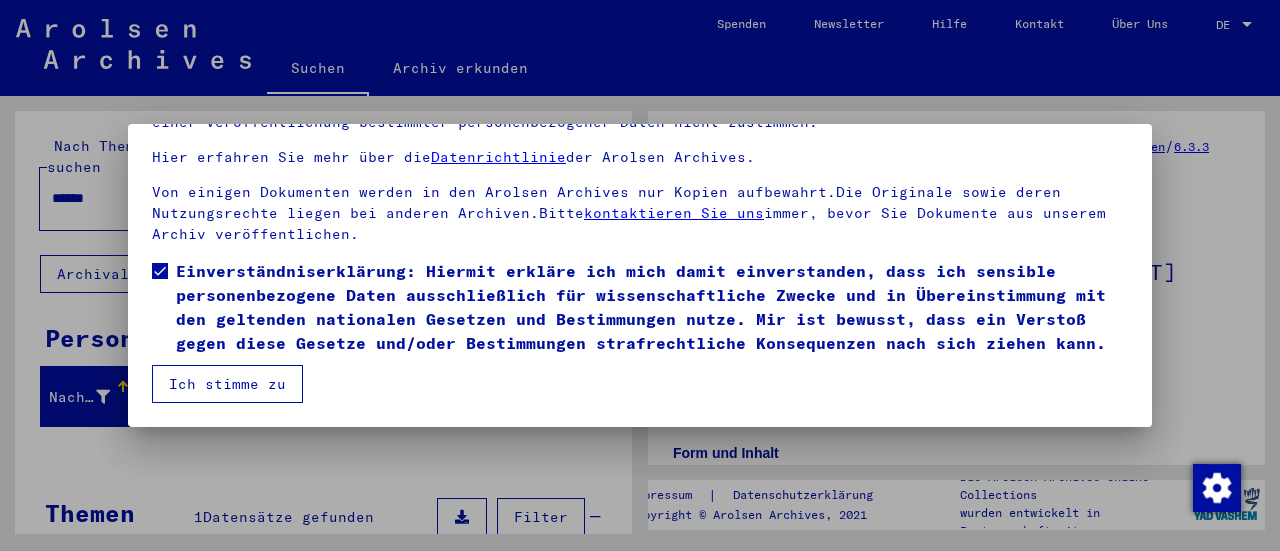 click on "Ich stimme zu" at bounding box center (227, 384) 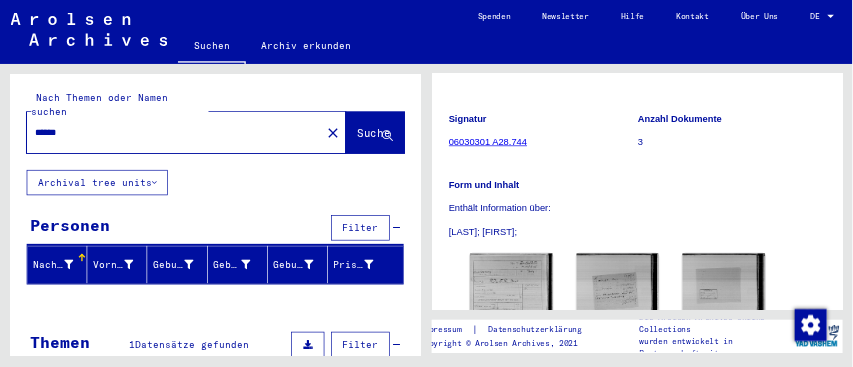 scroll, scrollTop: 400, scrollLeft: 0, axis: vertical 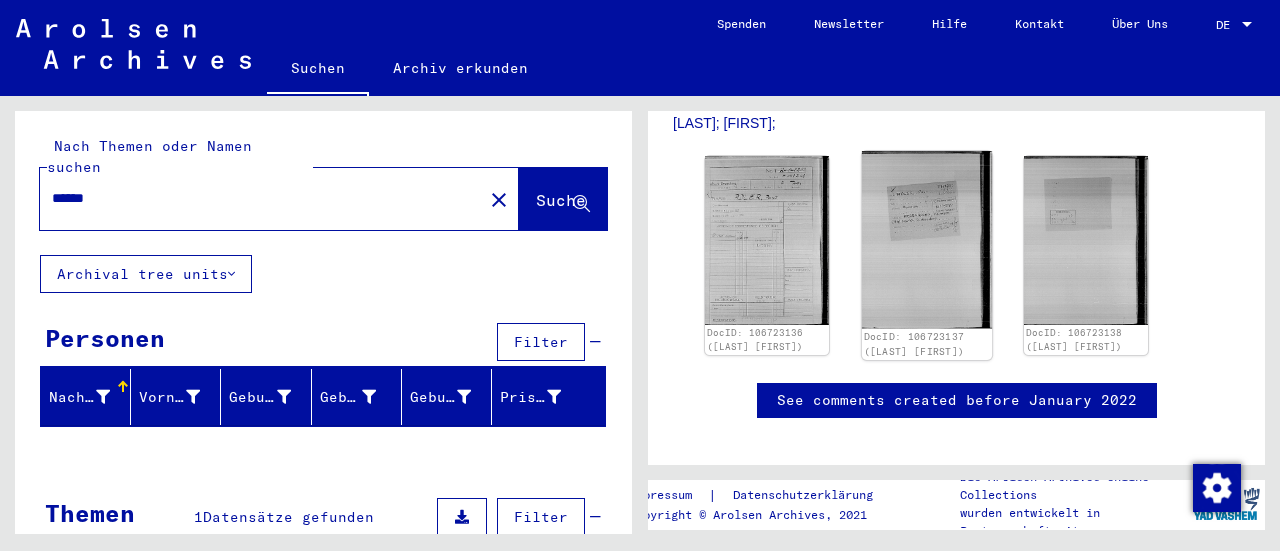 click 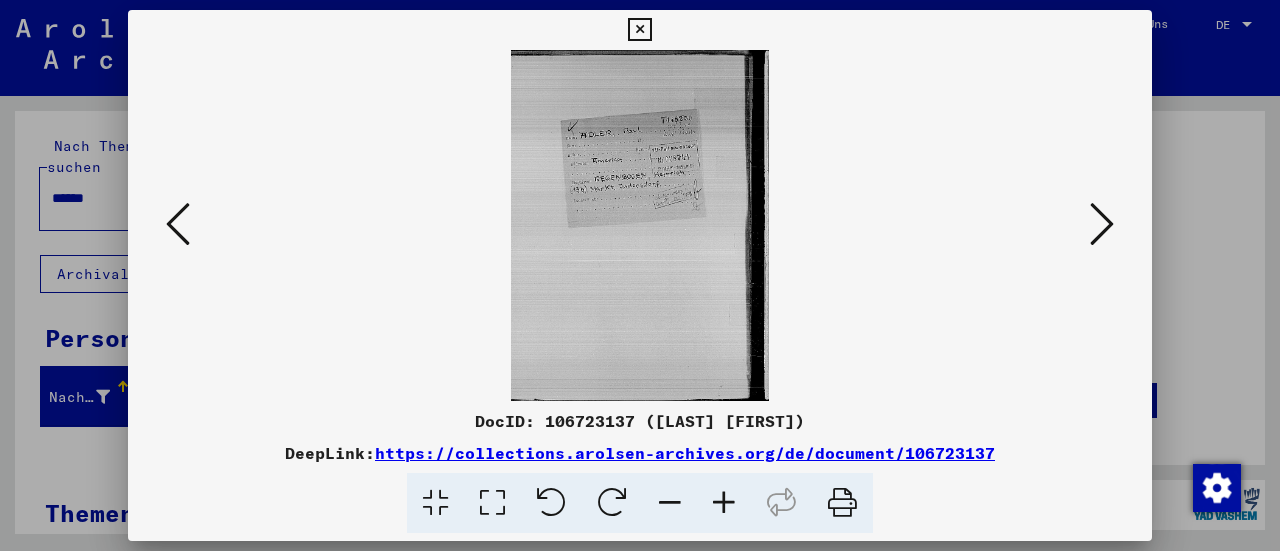 type 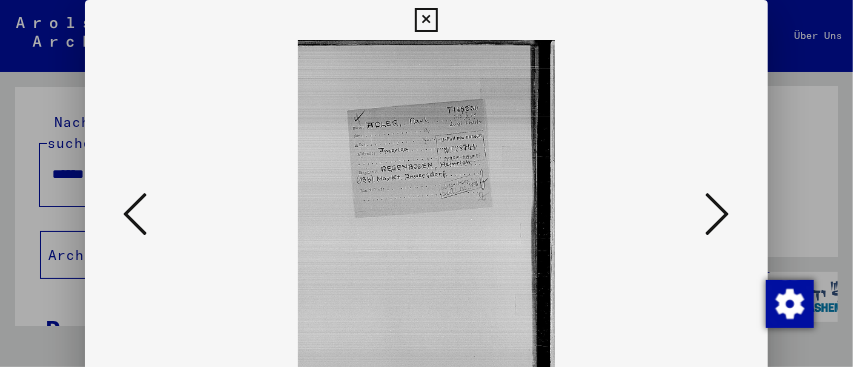 scroll, scrollTop: 0, scrollLeft: 0, axis: both 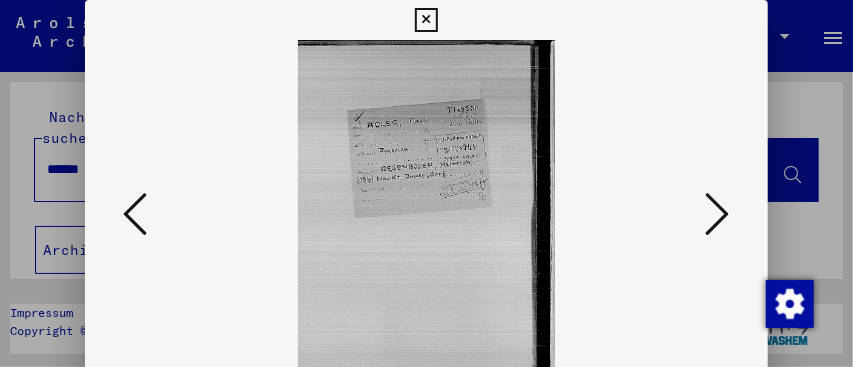 click at bounding box center (426, 183) 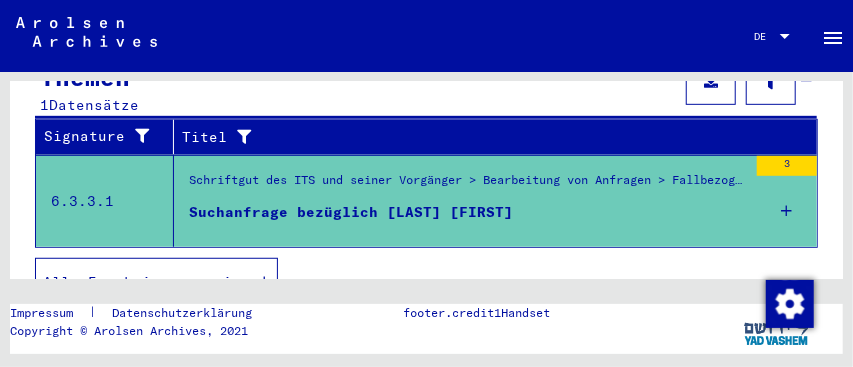 scroll, scrollTop: 461, scrollLeft: 0, axis: vertical 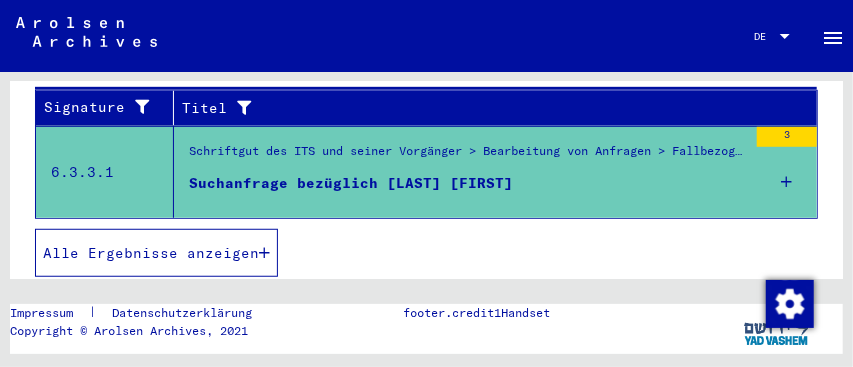 click on "Suchanfrage bezüglich [LAST] [FIRST]" at bounding box center [351, 183] 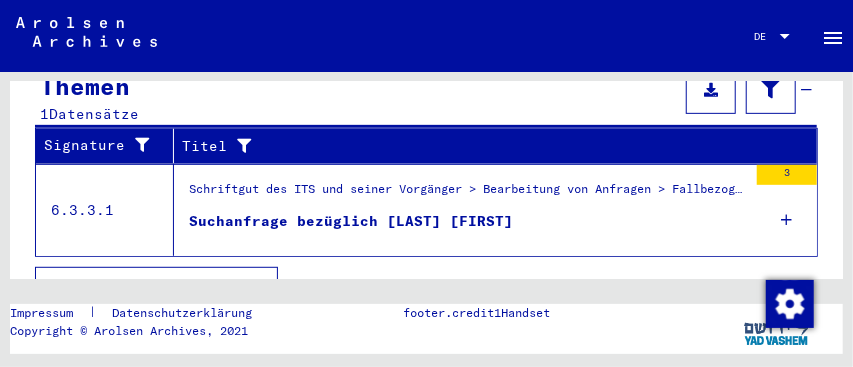 scroll, scrollTop: 403, scrollLeft: 0, axis: vertical 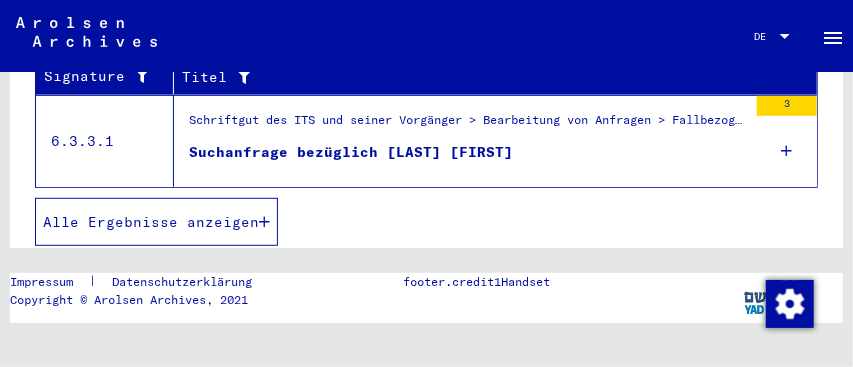 click on "Suchanfrage bezüglich [LAST] [FIRST]" at bounding box center [351, 152] 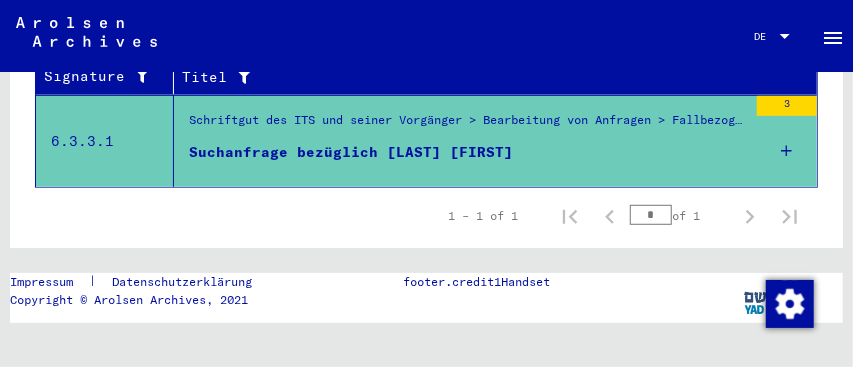 click on "Suchen   Archiv erkunden   Detailfragen/-infos zu den Dokumenten? Stelle hier einen kostenlosen Antrag.  Spenden Newsletter Hilfe Kontakt Über Uns DE DE menu" 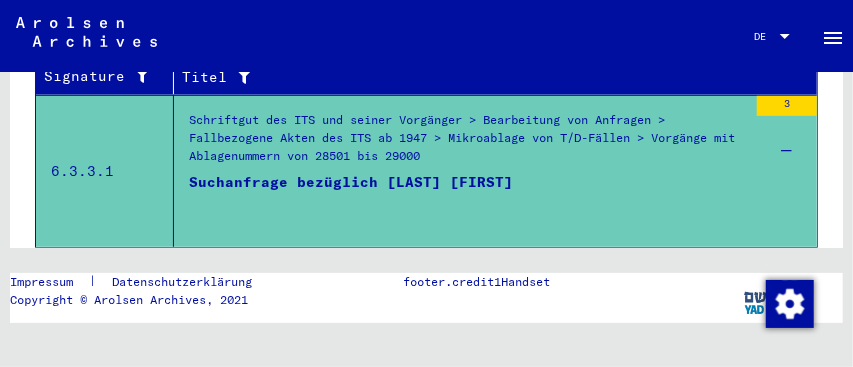 click on "3" at bounding box center (787, 106) 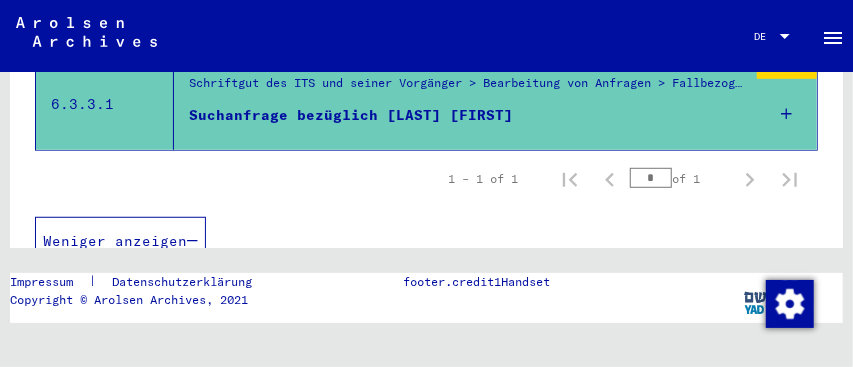 scroll, scrollTop: 459, scrollLeft: 0, axis: vertical 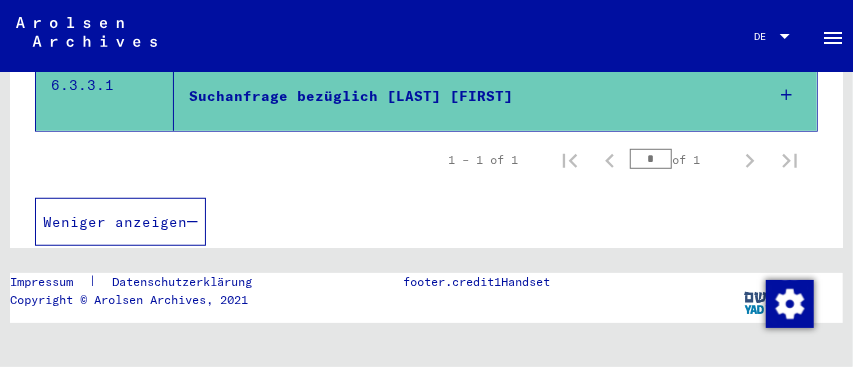 type on "**********" 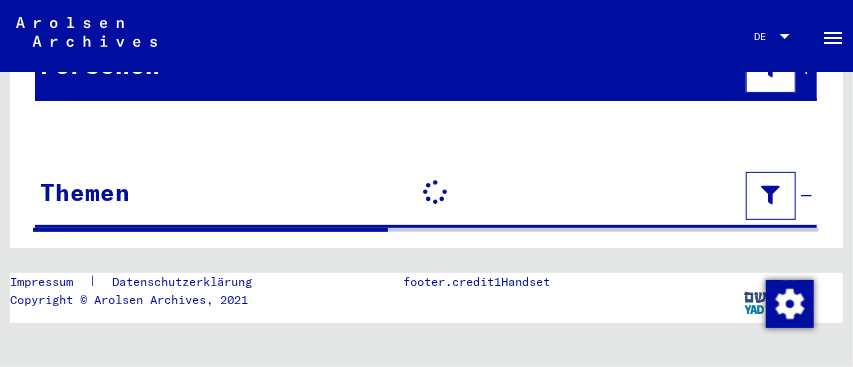 scroll, scrollTop: 204, scrollLeft: 0, axis: vertical 